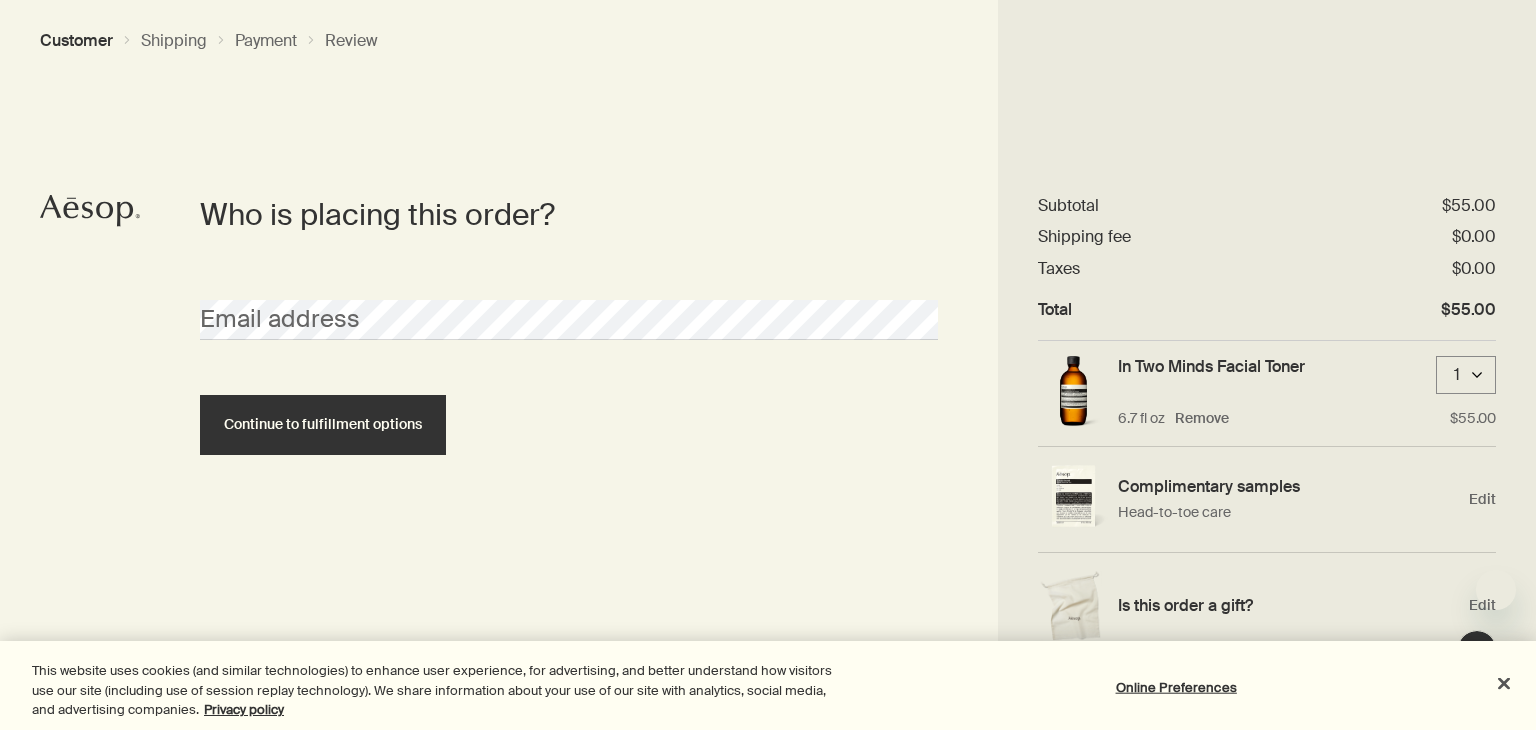 scroll, scrollTop: 0, scrollLeft: 0, axis: both 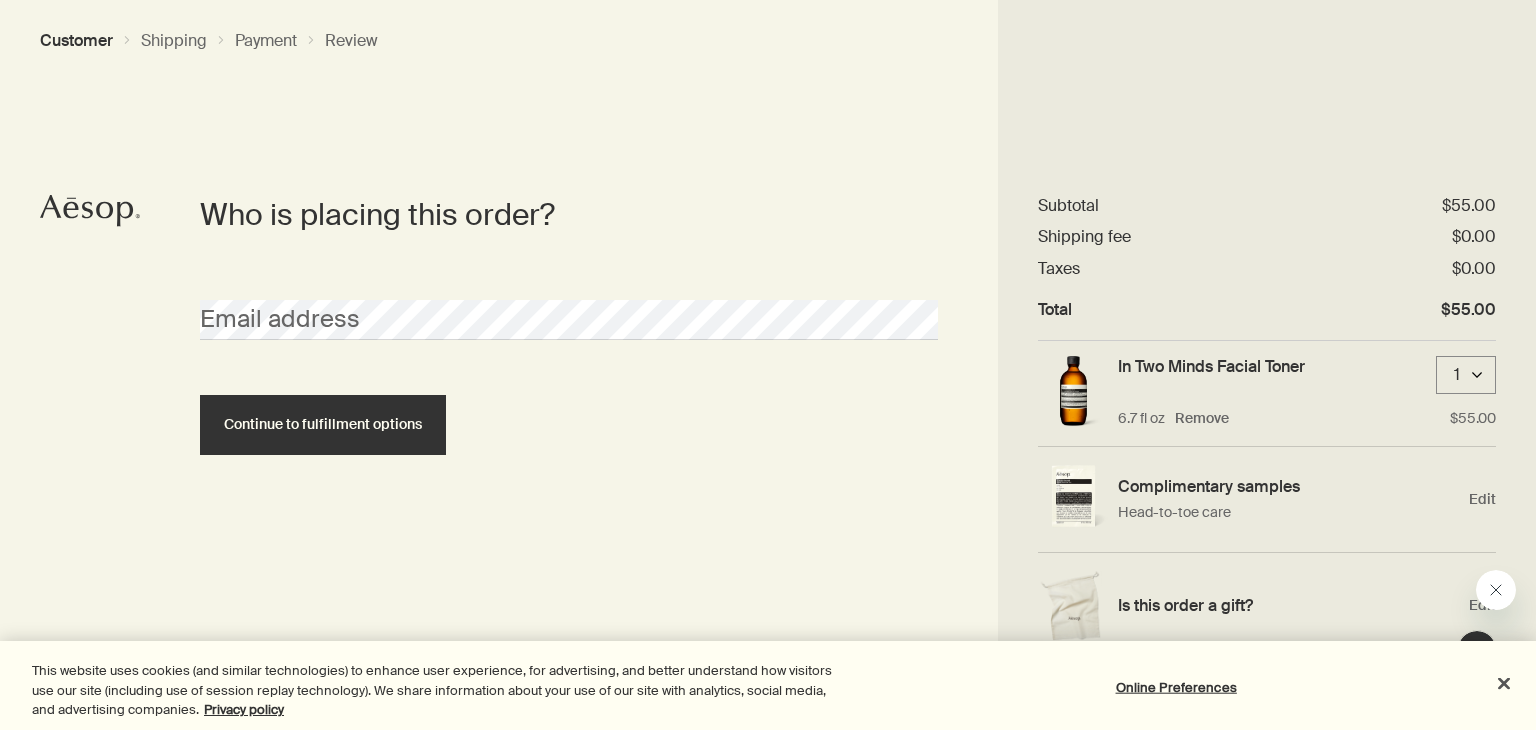 click 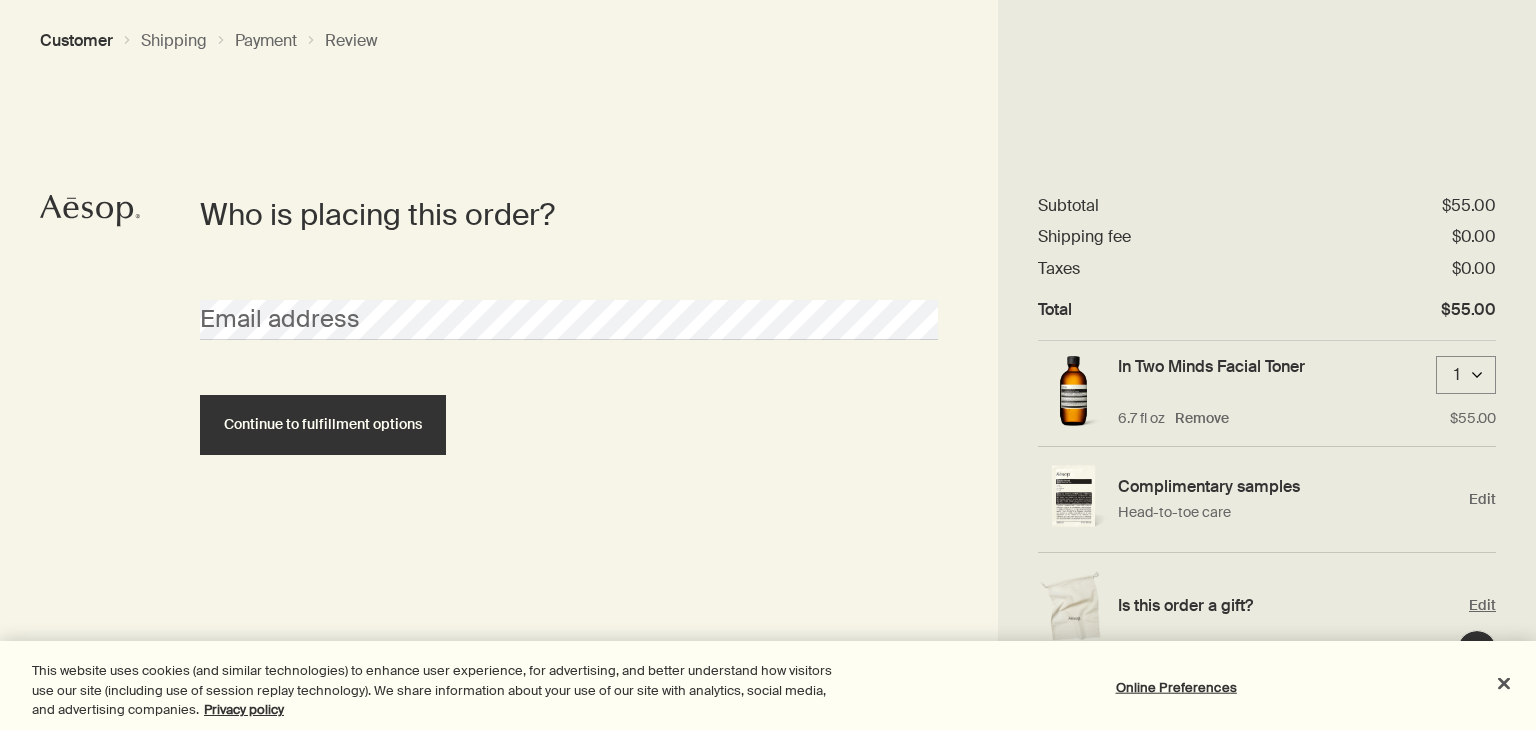 click on "Edit" at bounding box center [1482, 605] 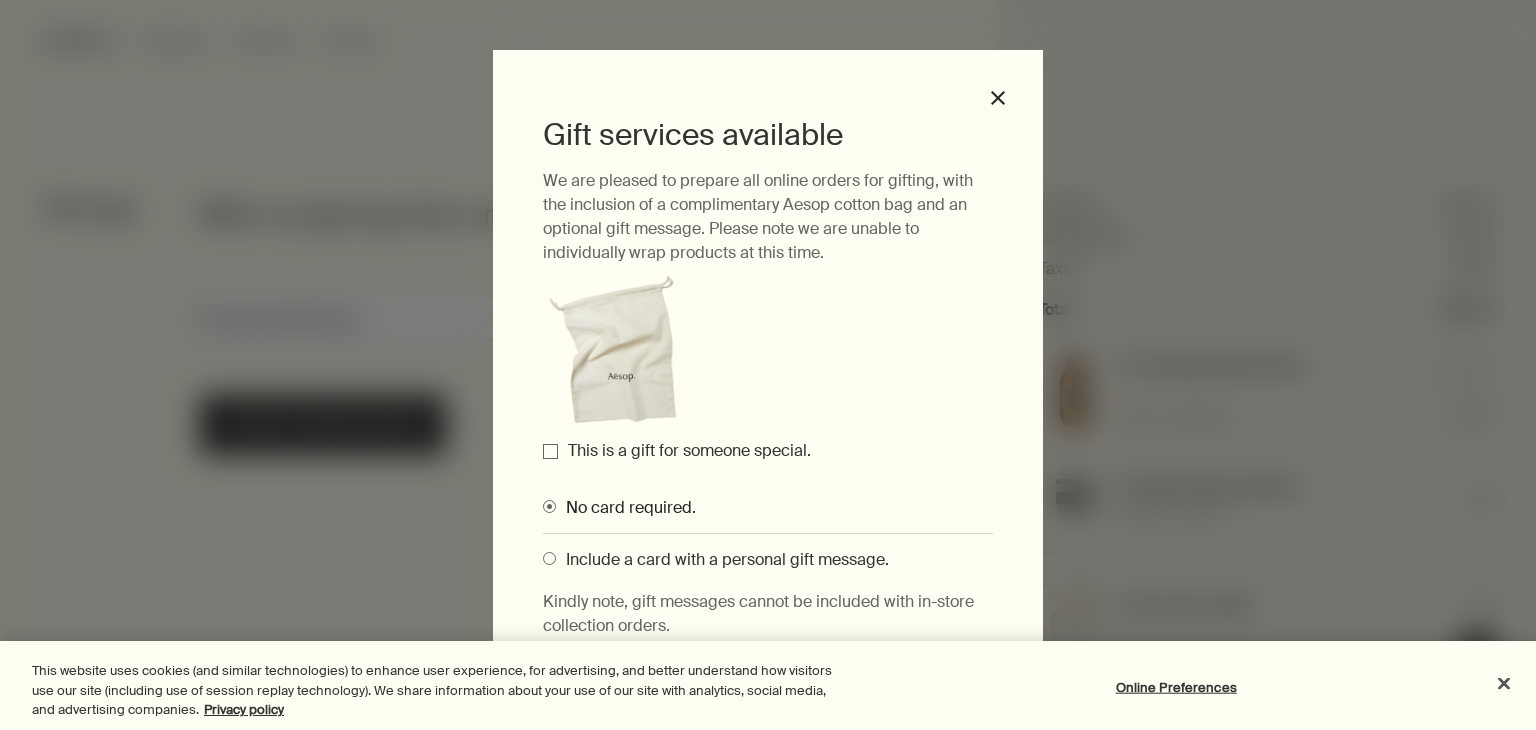click on "This is a gift for someone special." at bounding box center (550, 451) 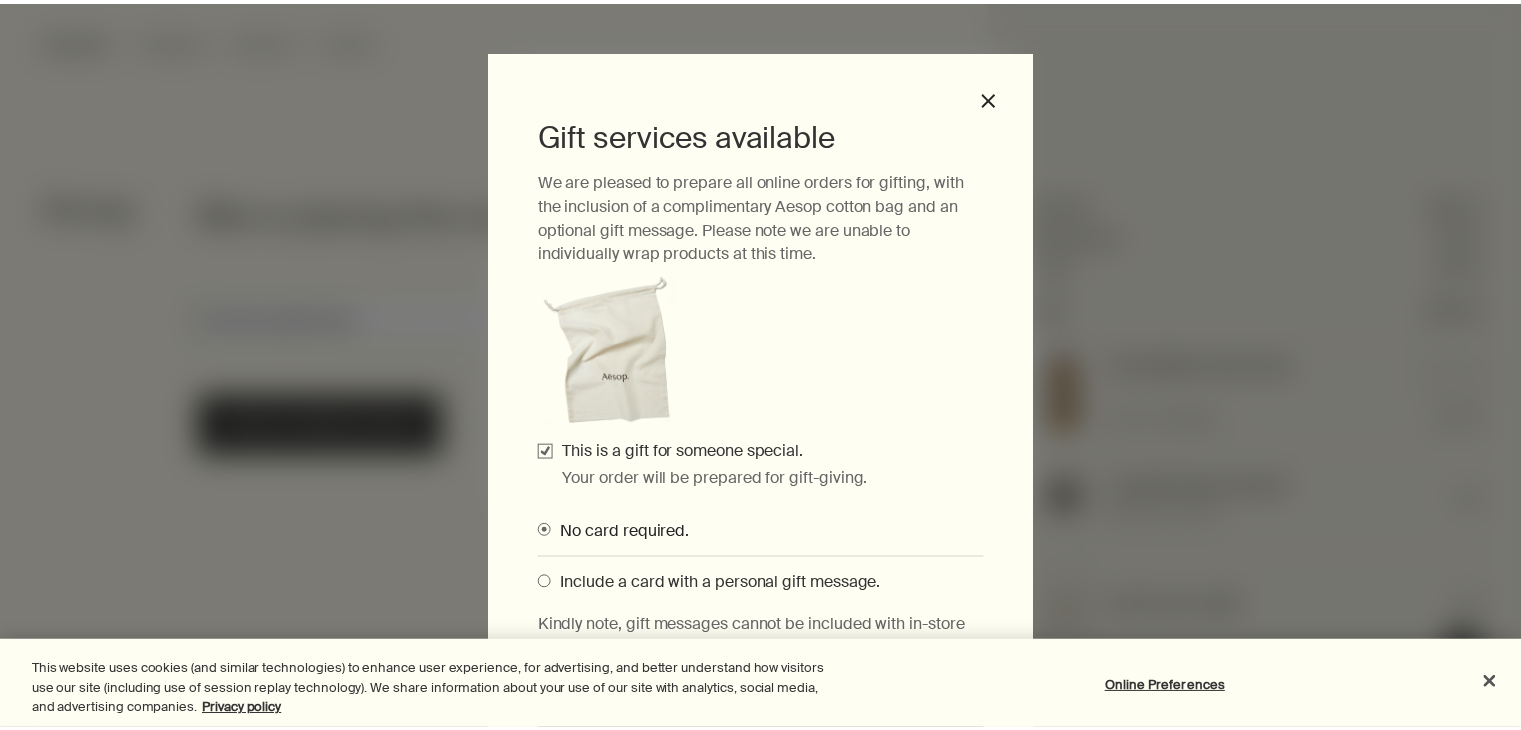 scroll, scrollTop: 107, scrollLeft: 0, axis: vertical 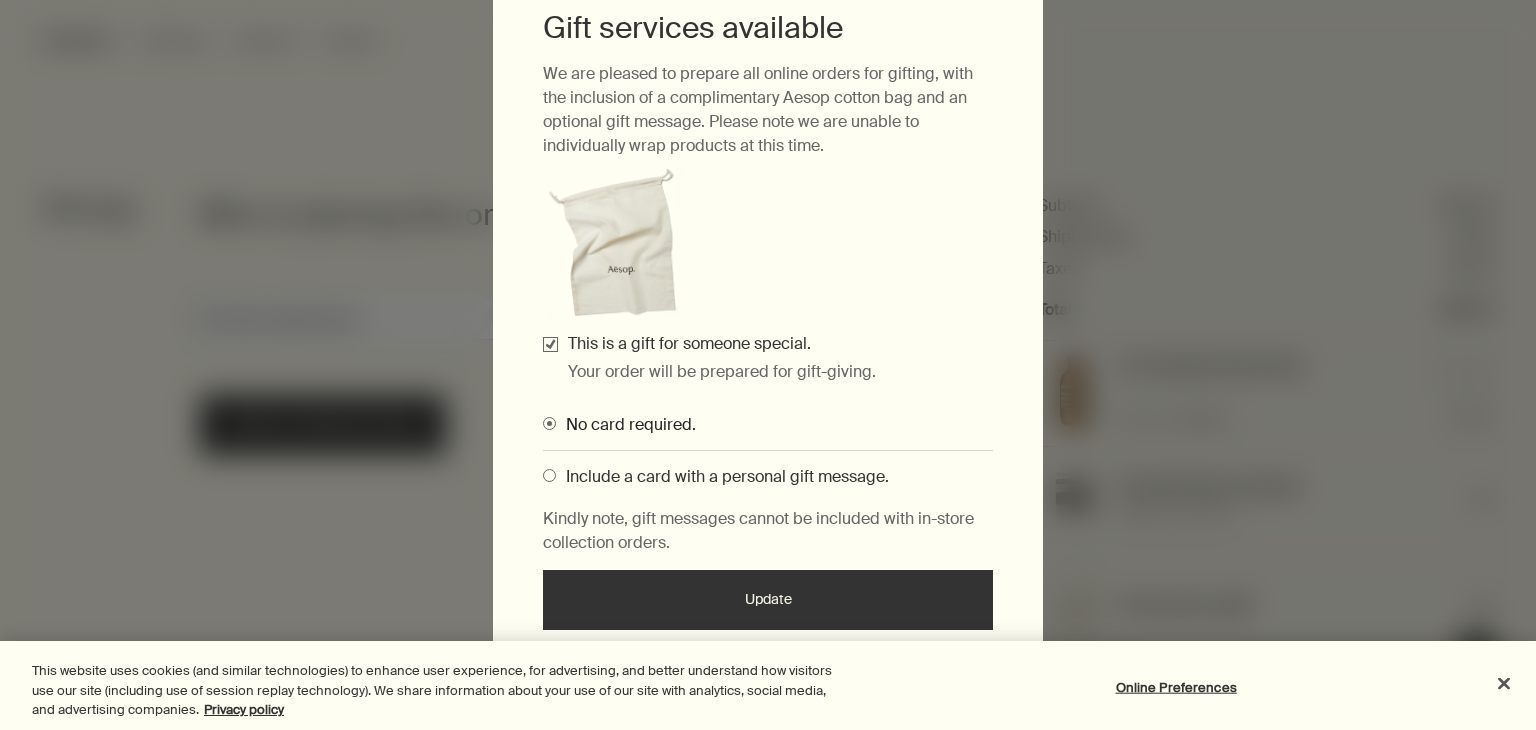 click on "Update" at bounding box center [768, 600] 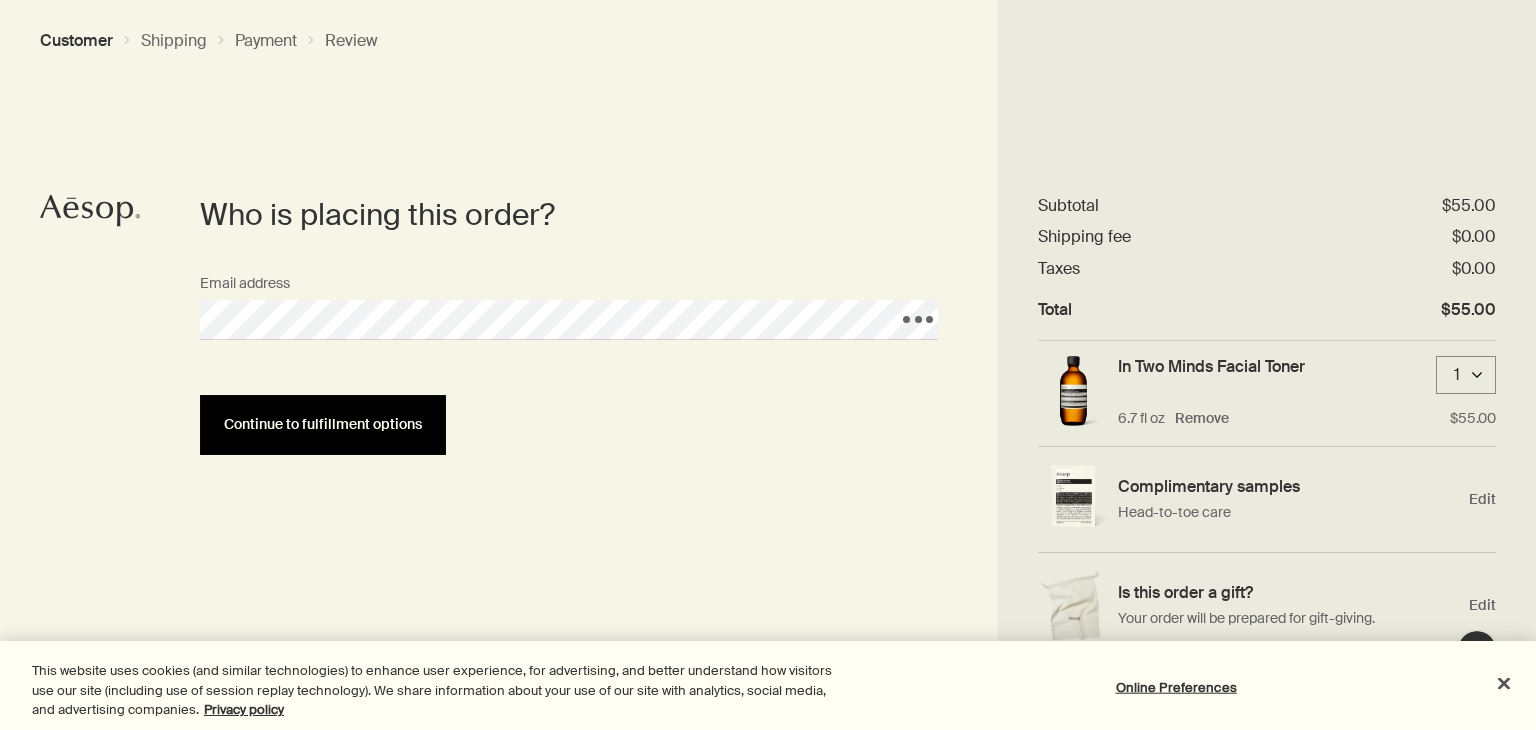 click on "Continue to fulfillment options" at bounding box center [323, 424] 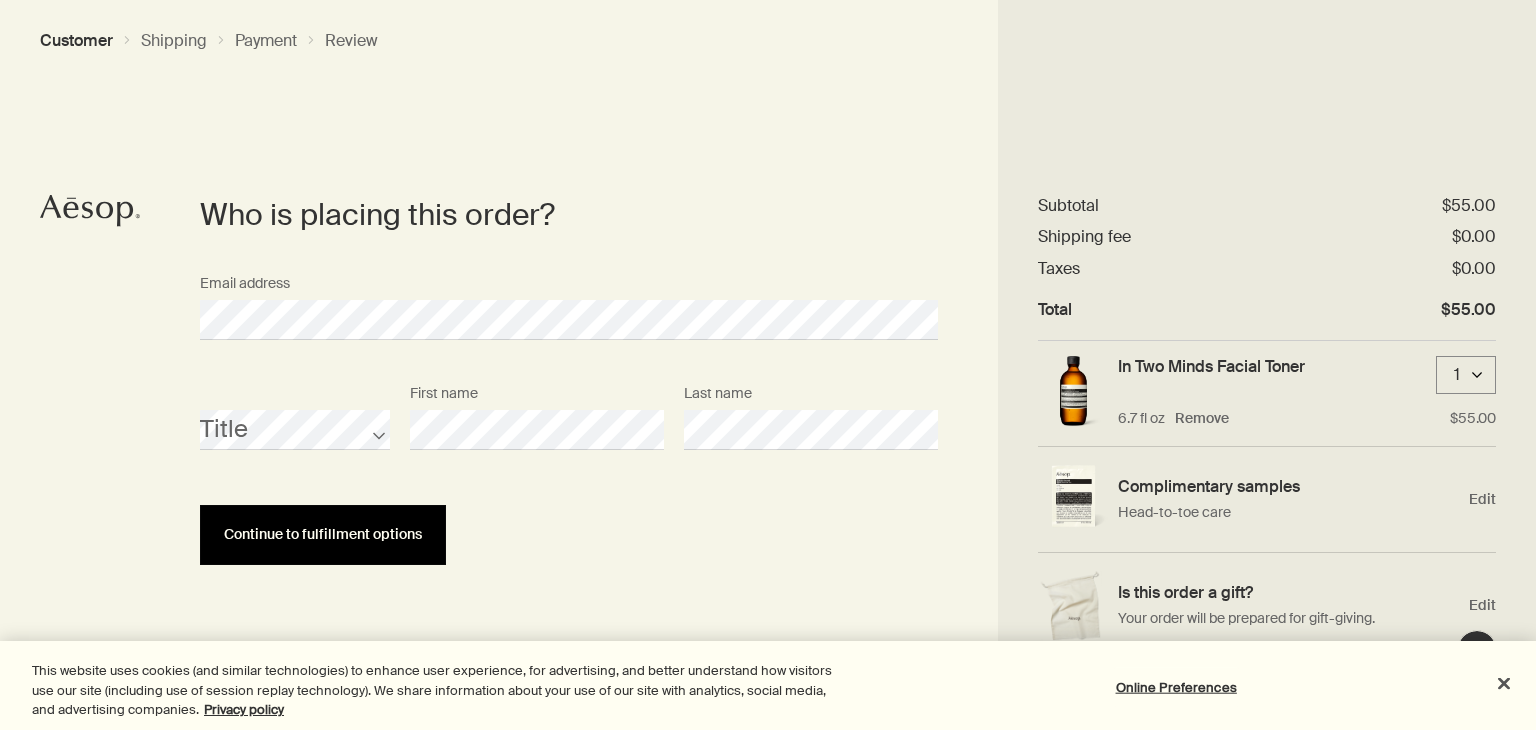 click on "Continue to fulfillment options" at bounding box center (323, 534) 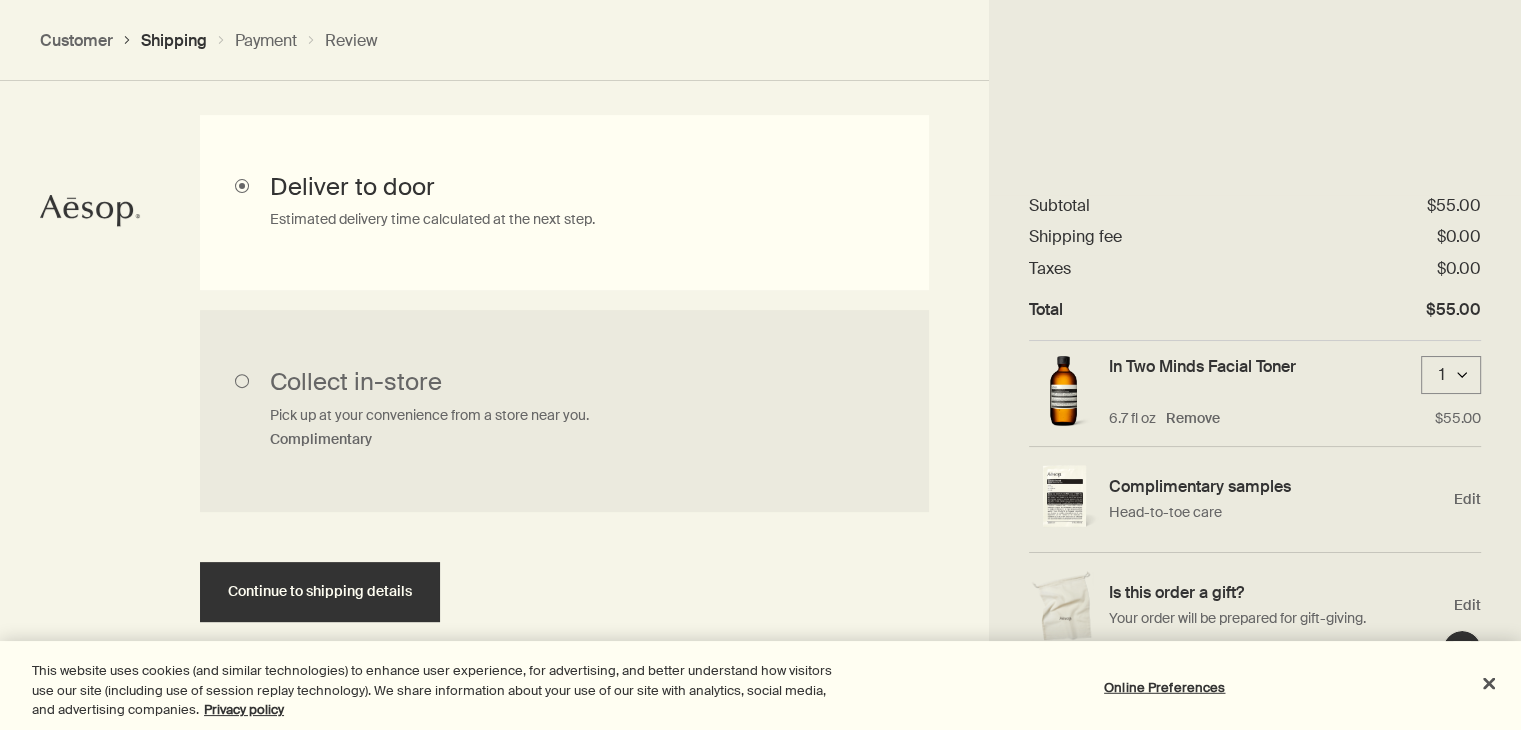 scroll, scrollTop: 623, scrollLeft: 0, axis: vertical 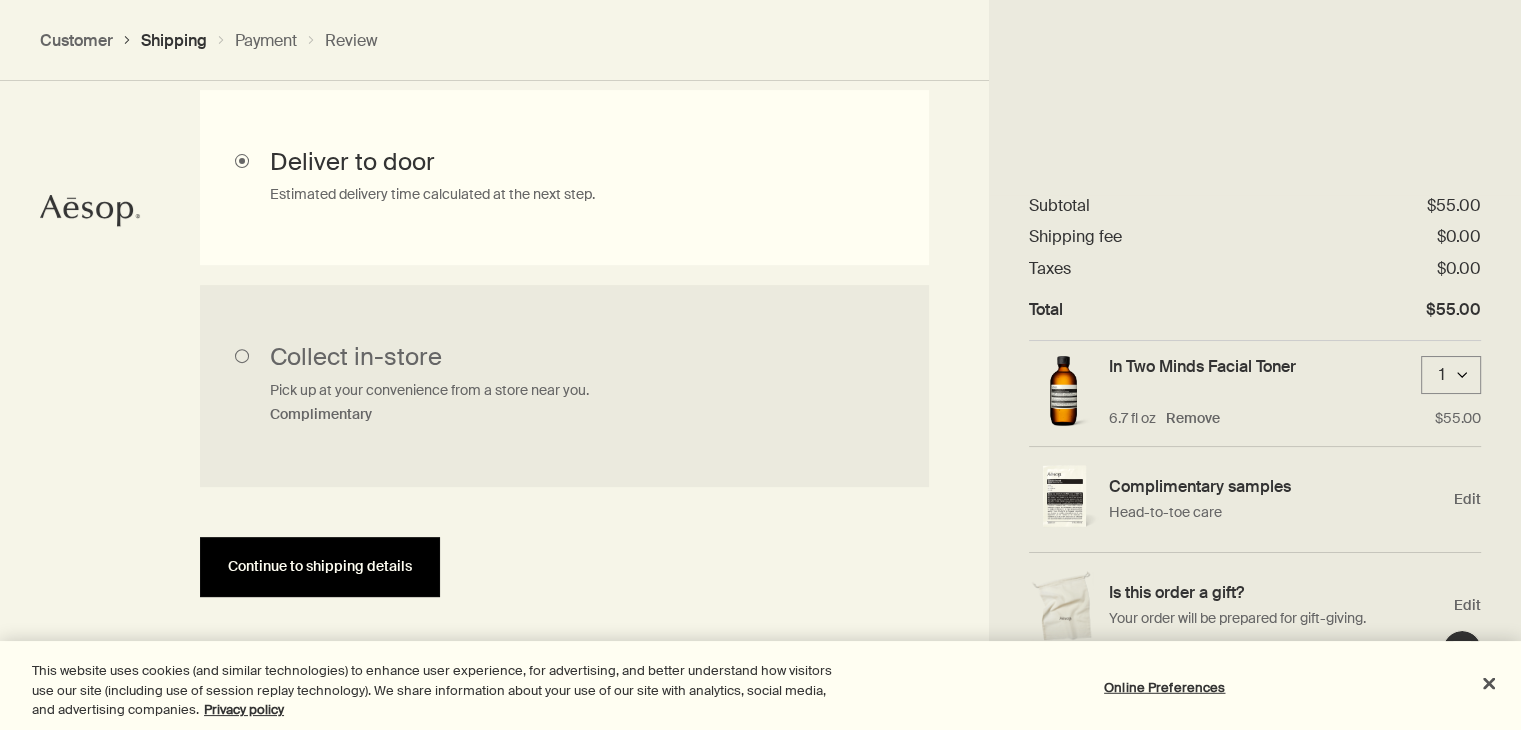 click on "Continue to shipping details" at bounding box center (320, 566) 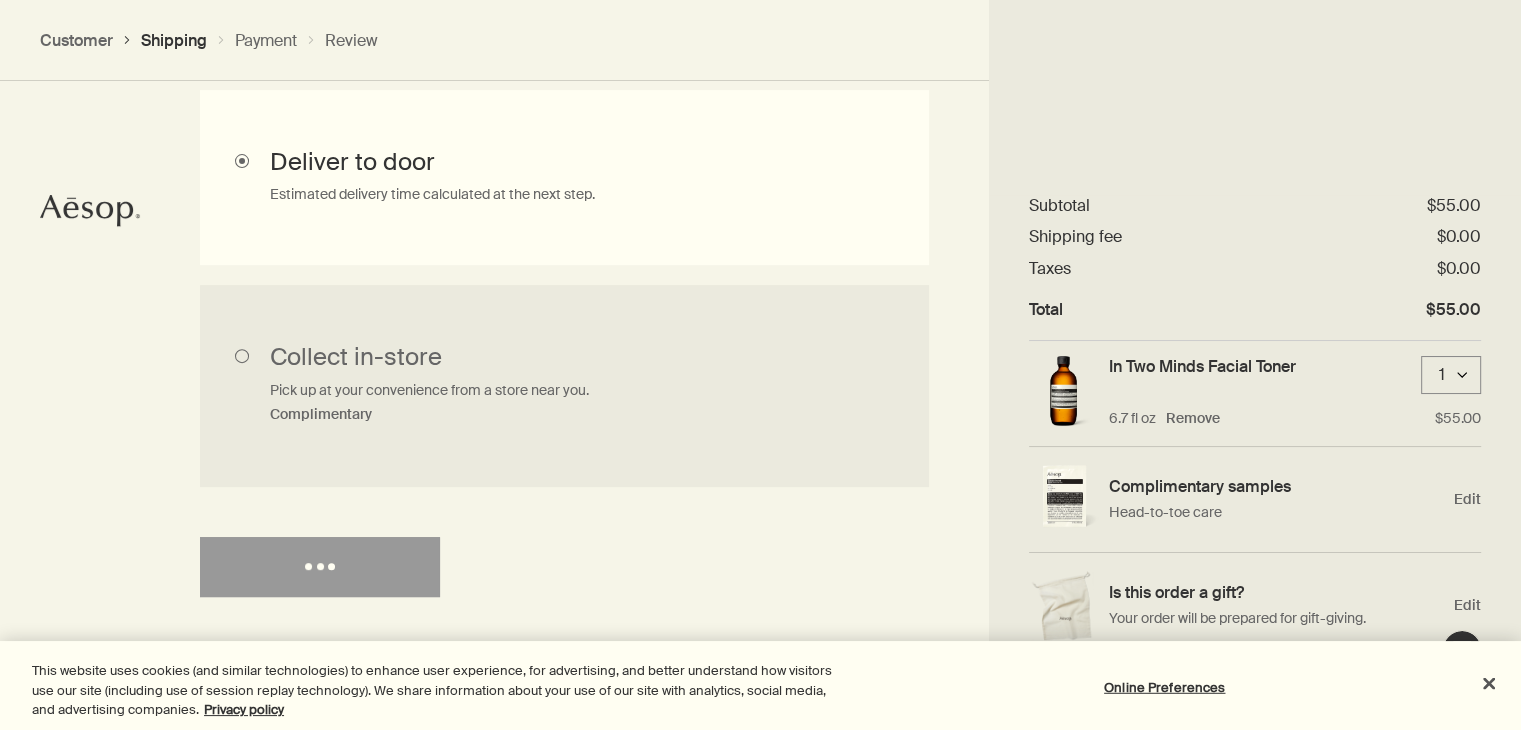 select on "US" 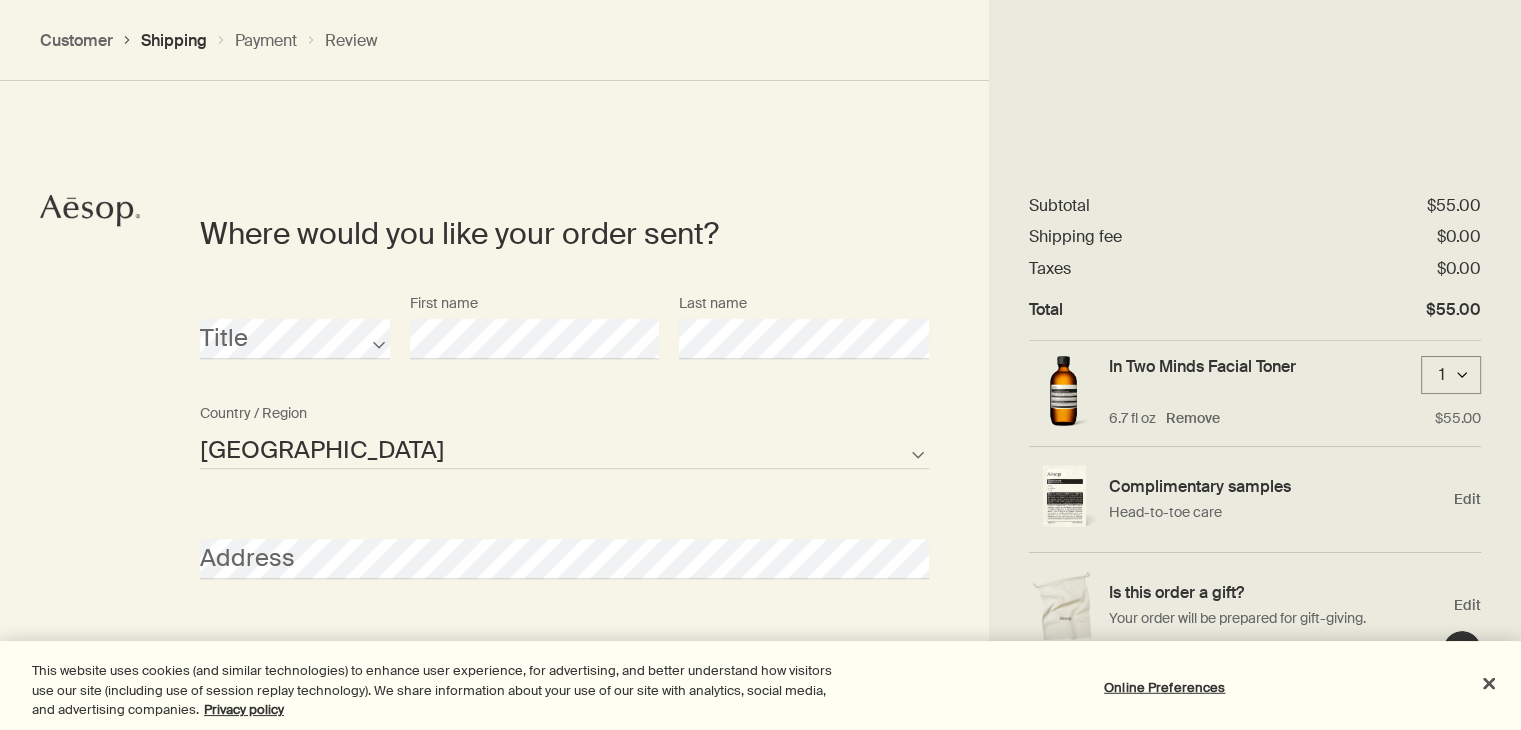 scroll, scrollTop: 865, scrollLeft: 0, axis: vertical 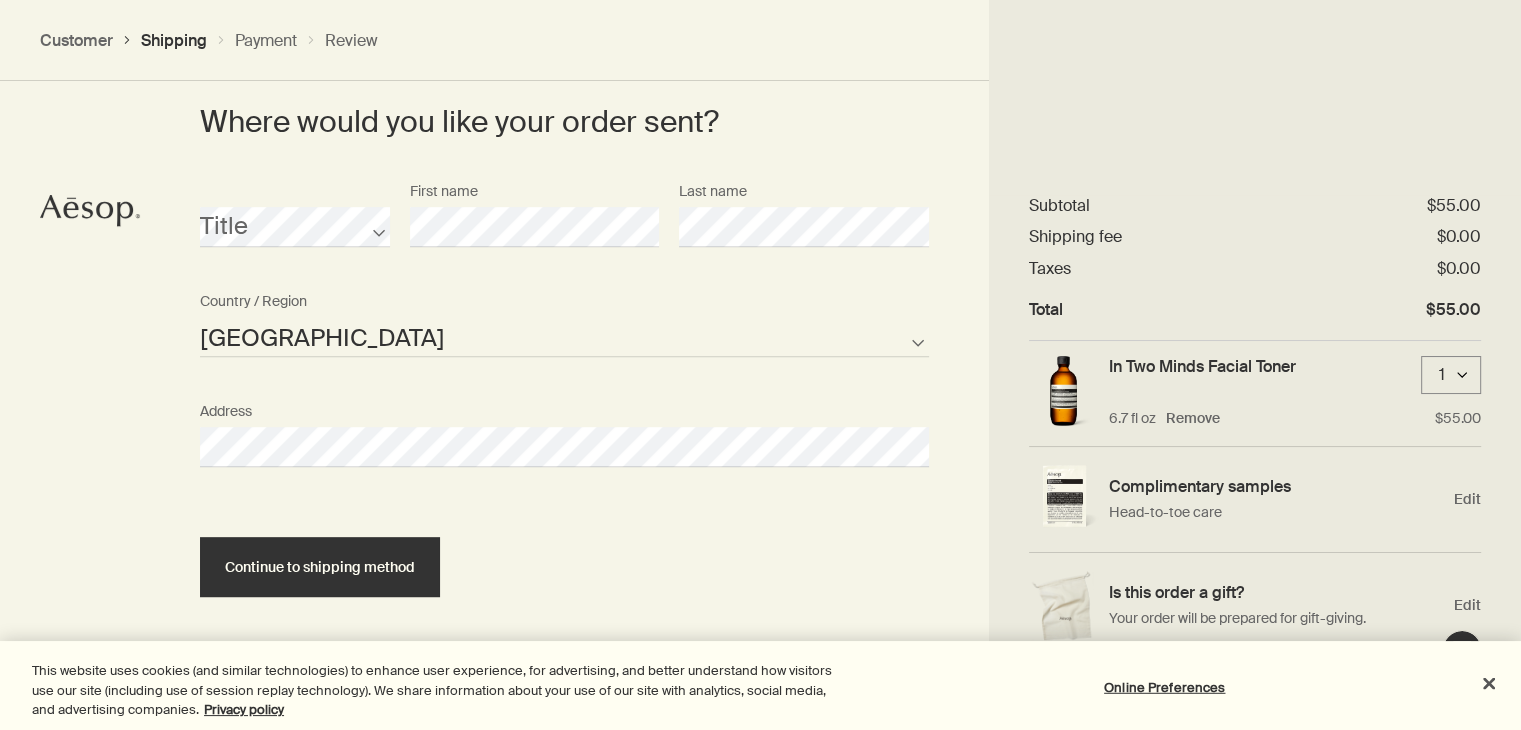 select on "US" 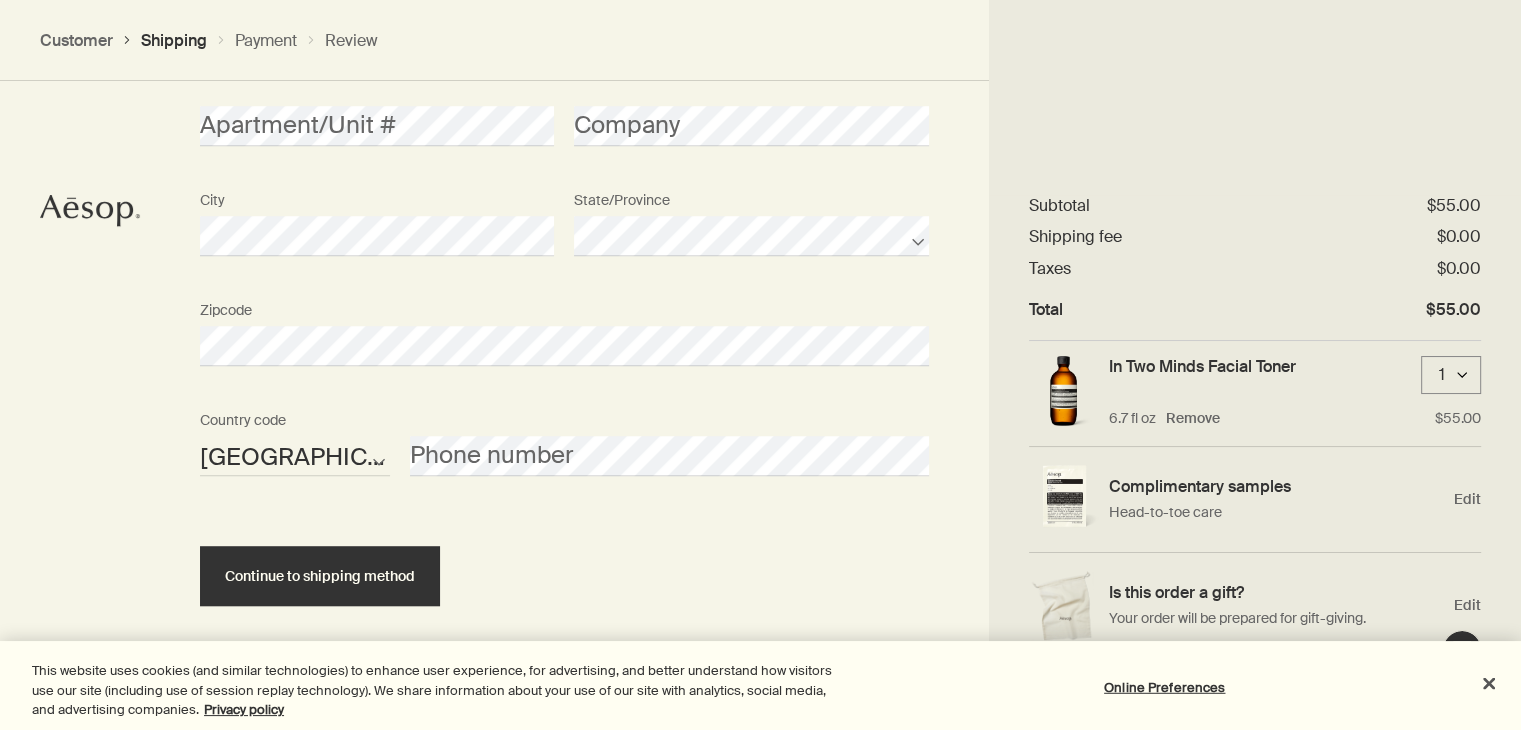 scroll, scrollTop: 1398, scrollLeft: 0, axis: vertical 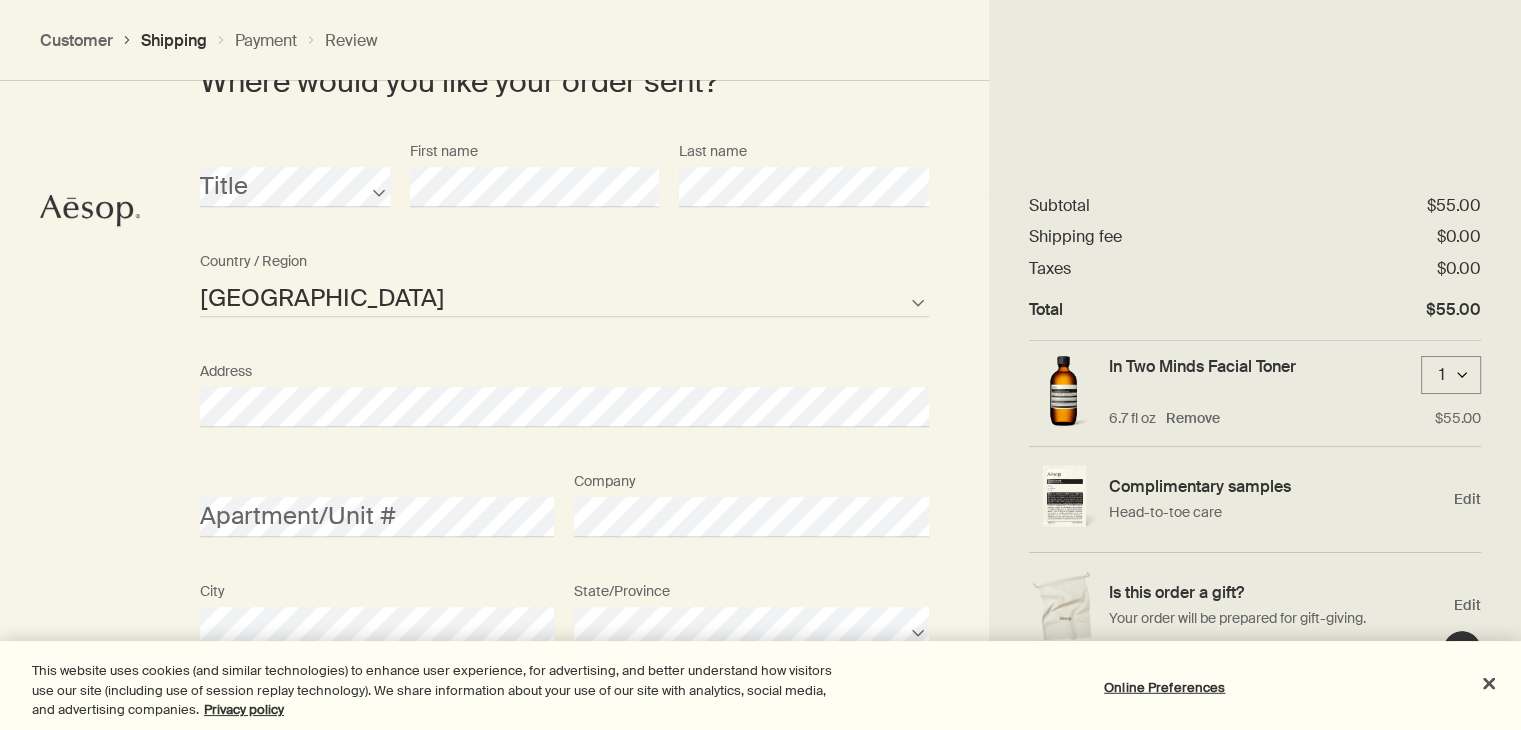 click on "Apartment/Unit # Company" at bounding box center (564, 517) 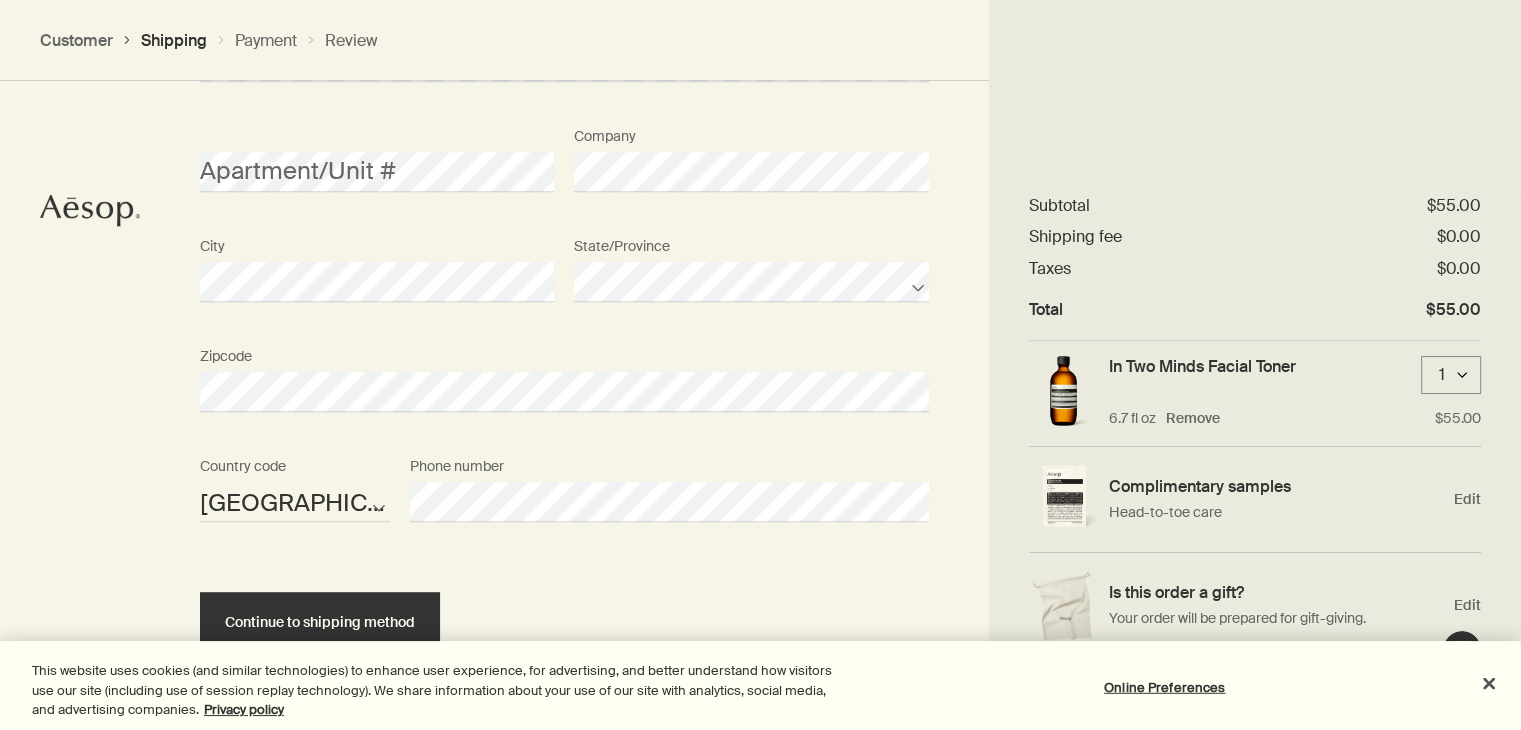 scroll, scrollTop: 1398, scrollLeft: 0, axis: vertical 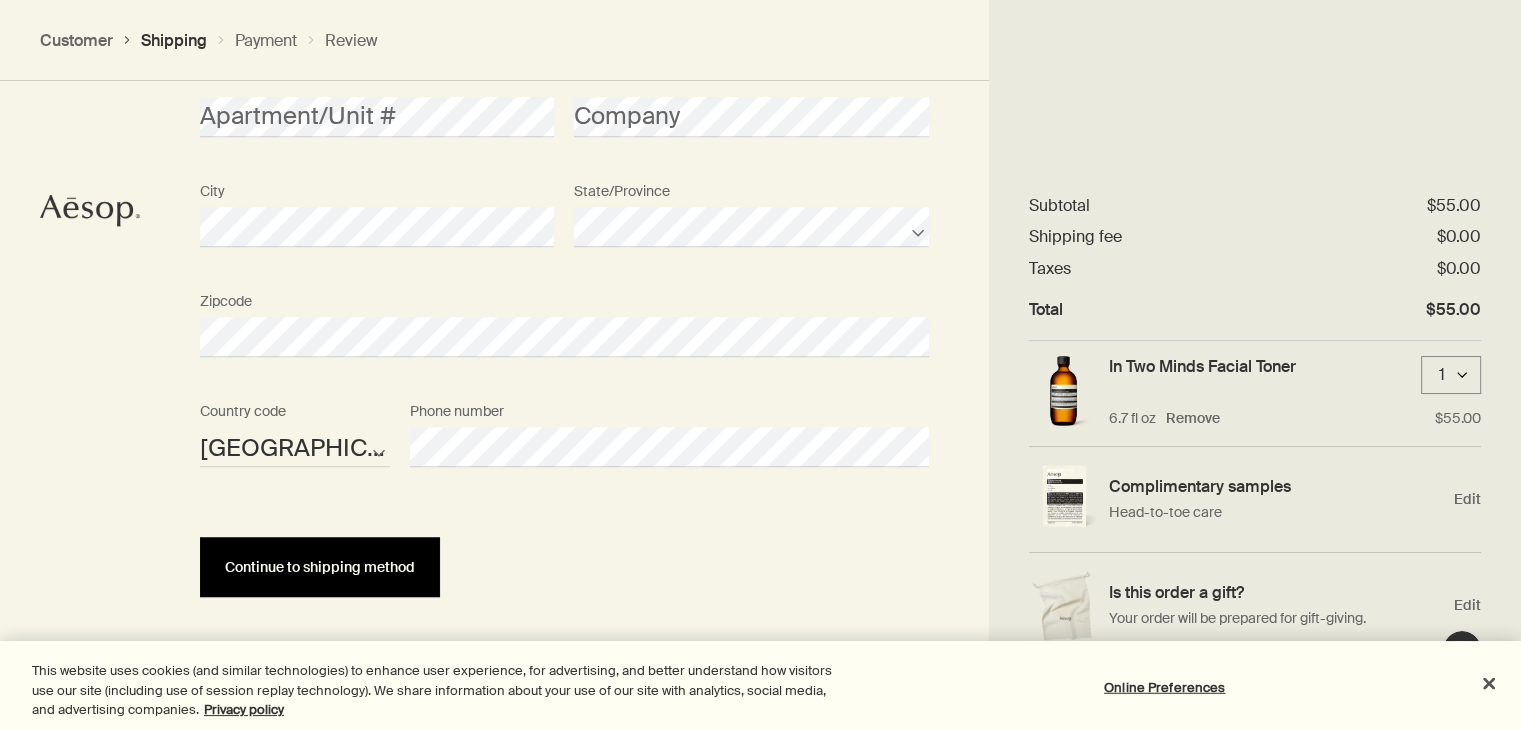 click on "Continue to shipping method" at bounding box center (320, 567) 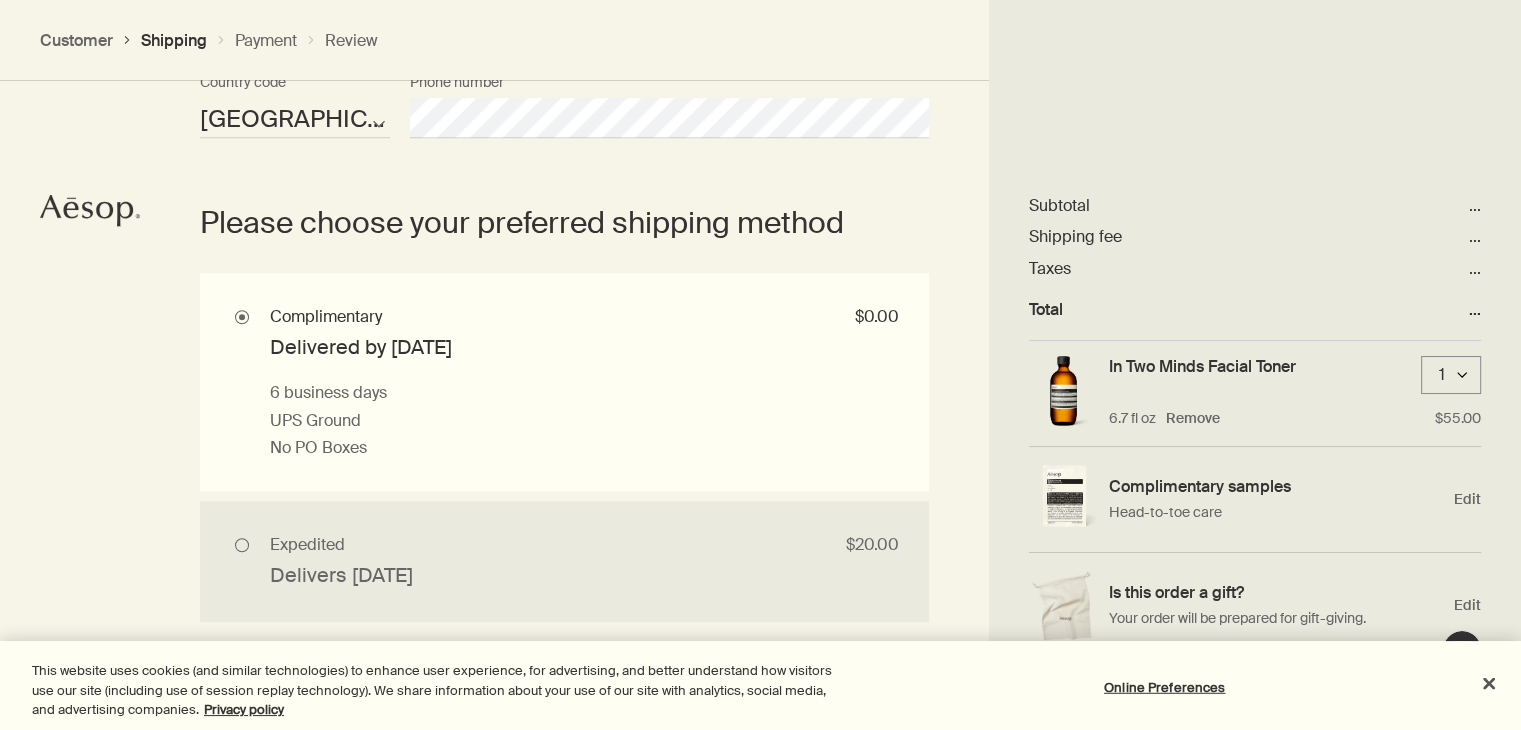 scroll, scrollTop: 1743, scrollLeft: 0, axis: vertical 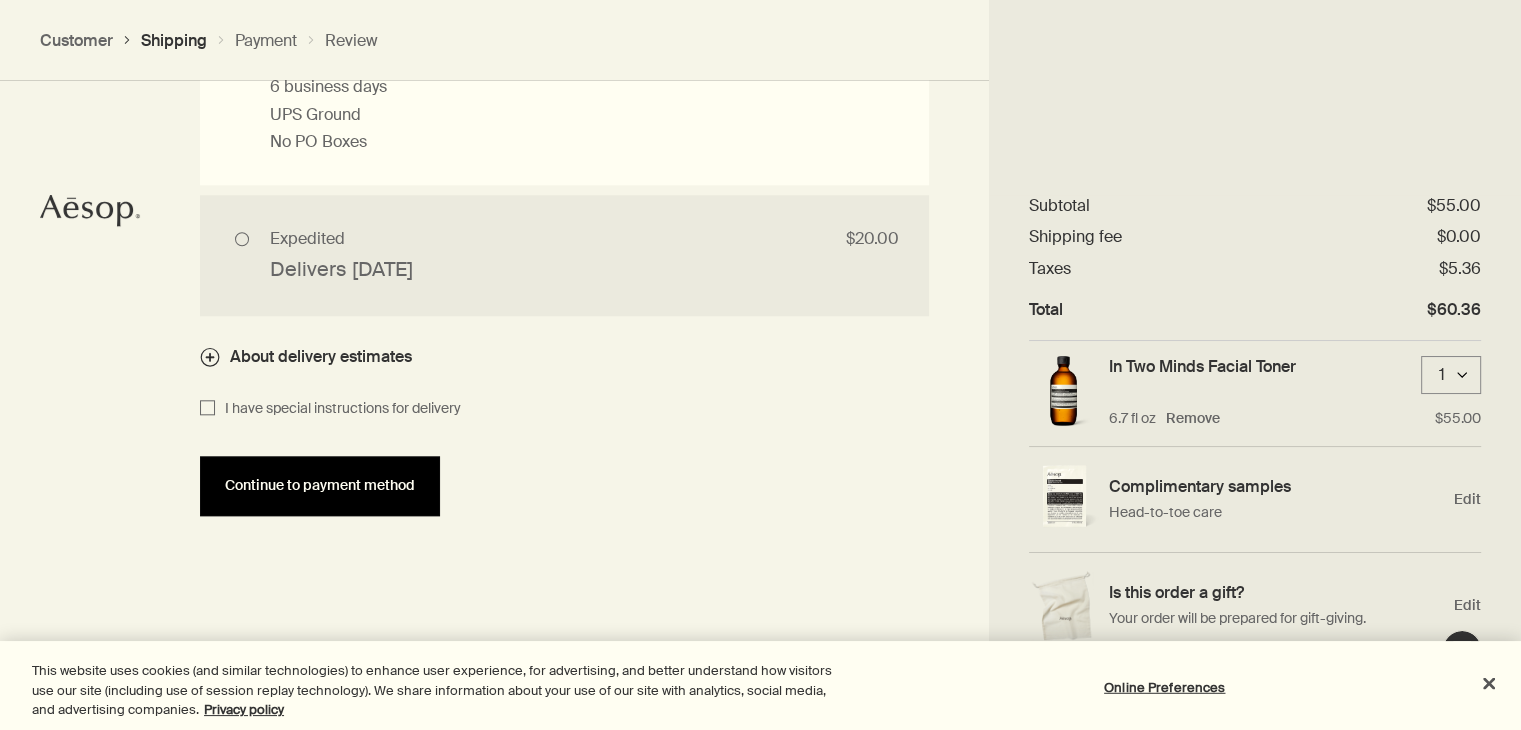 click on "Continue to payment method" at bounding box center (320, 485) 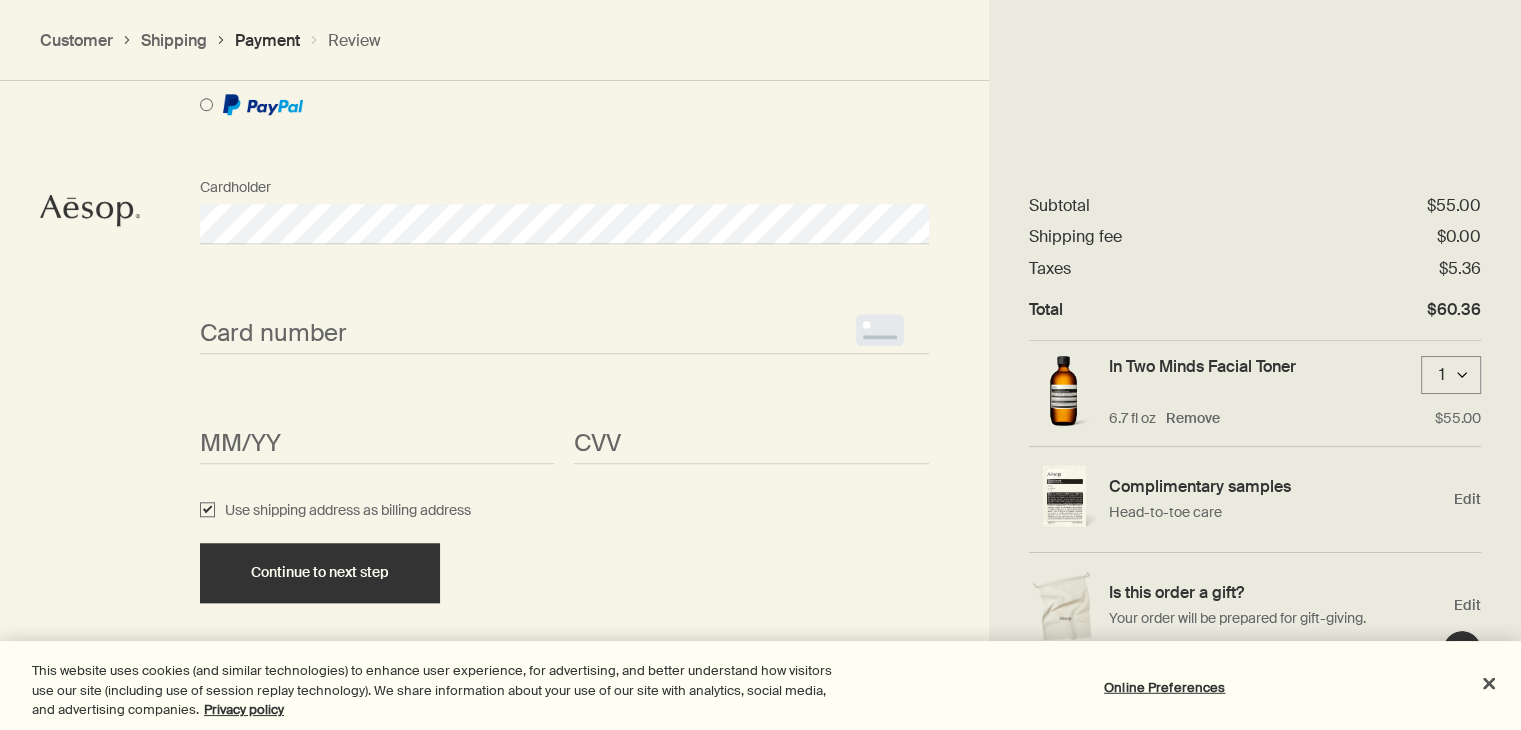 scroll, scrollTop: 1828, scrollLeft: 0, axis: vertical 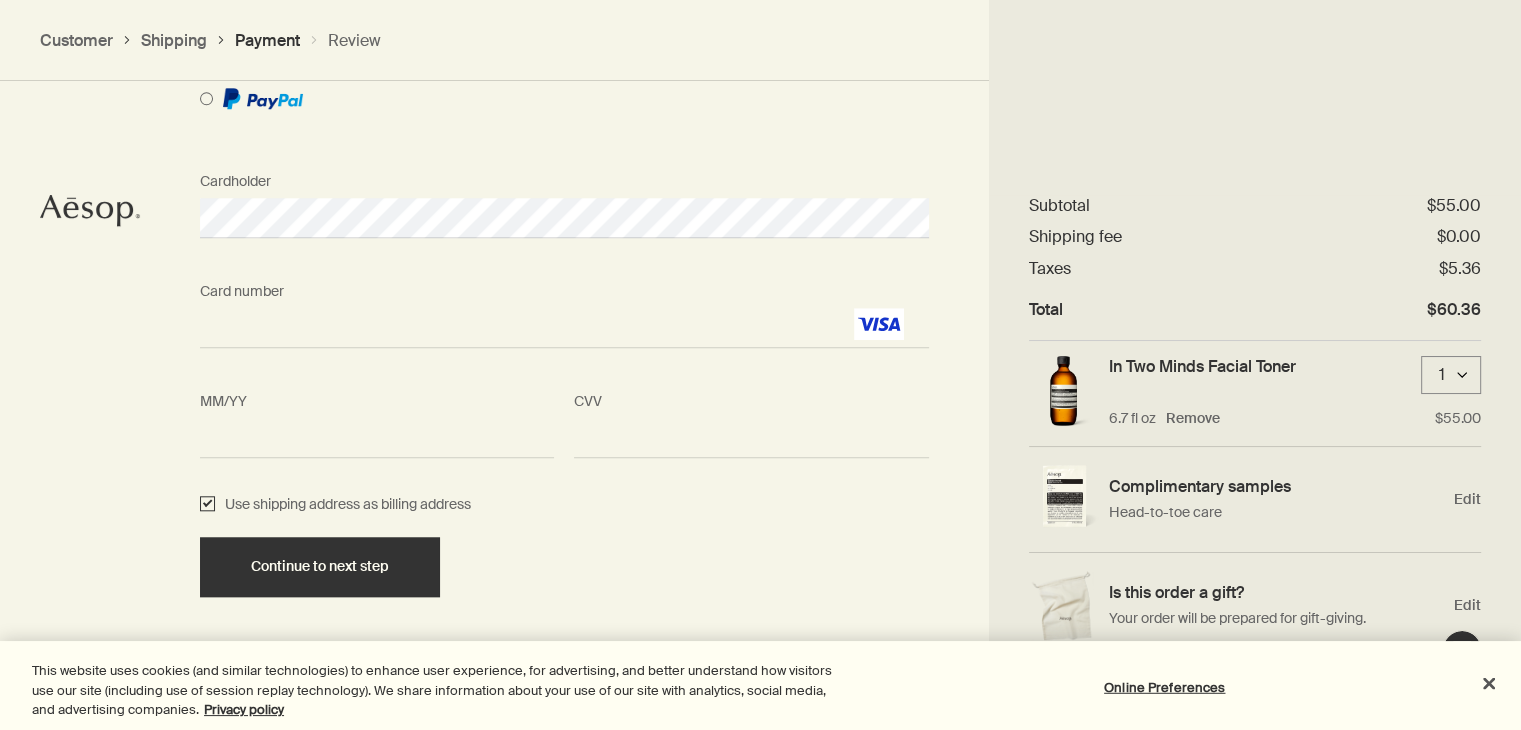 click on "Use shipping address as billing address" at bounding box center [207, 505] 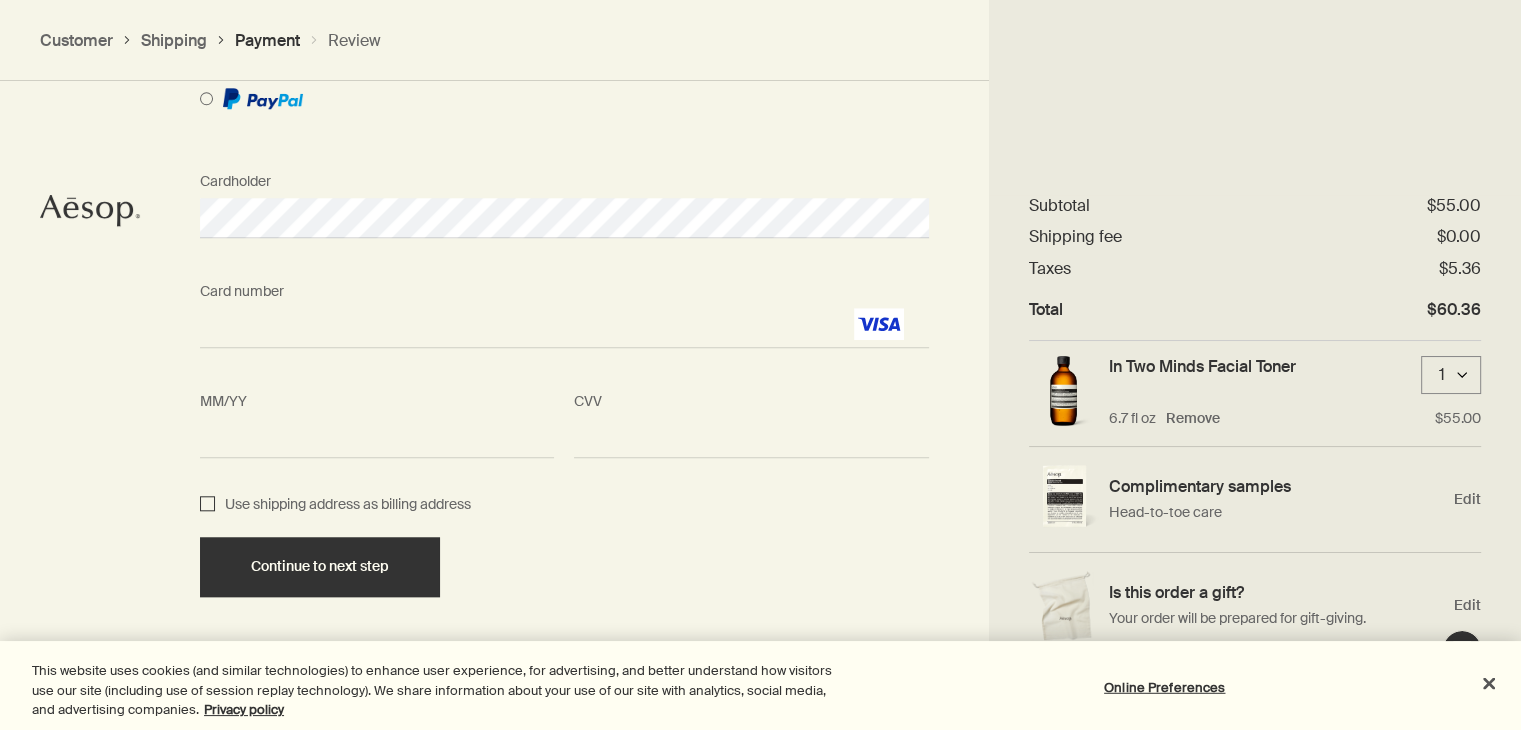 checkbox on "false" 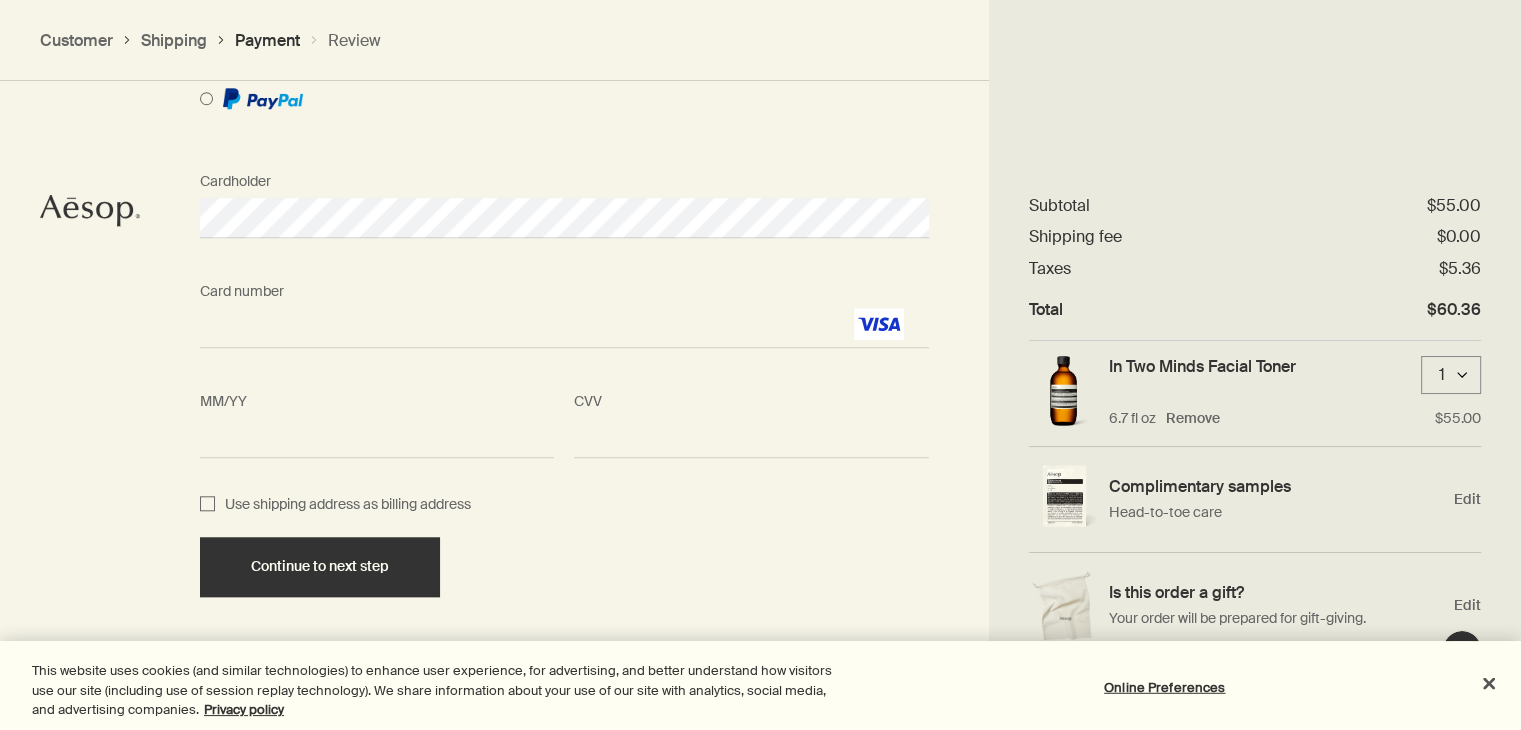 select on "US" 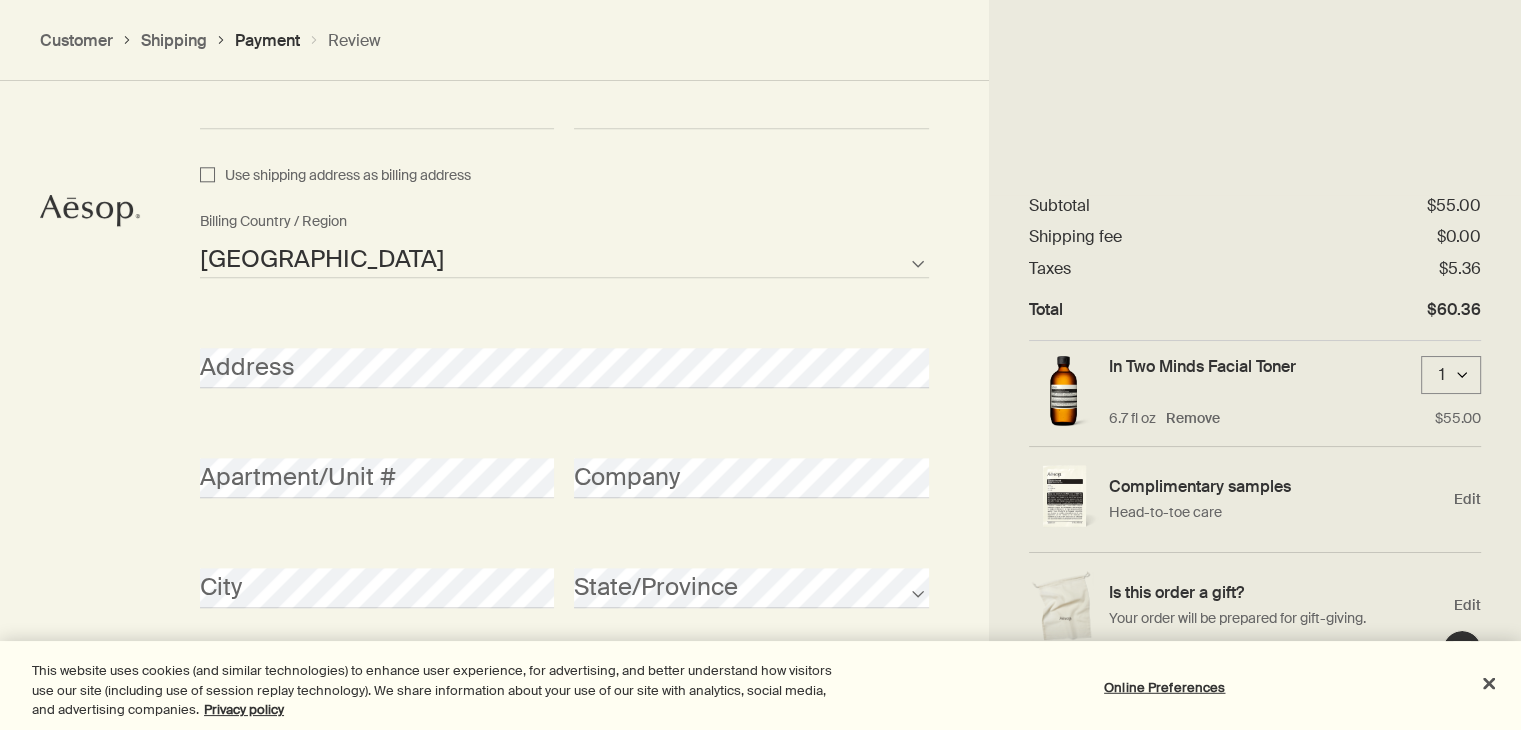 scroll, scrollTop: 2228, scrollLeft: 0, axis: vertical 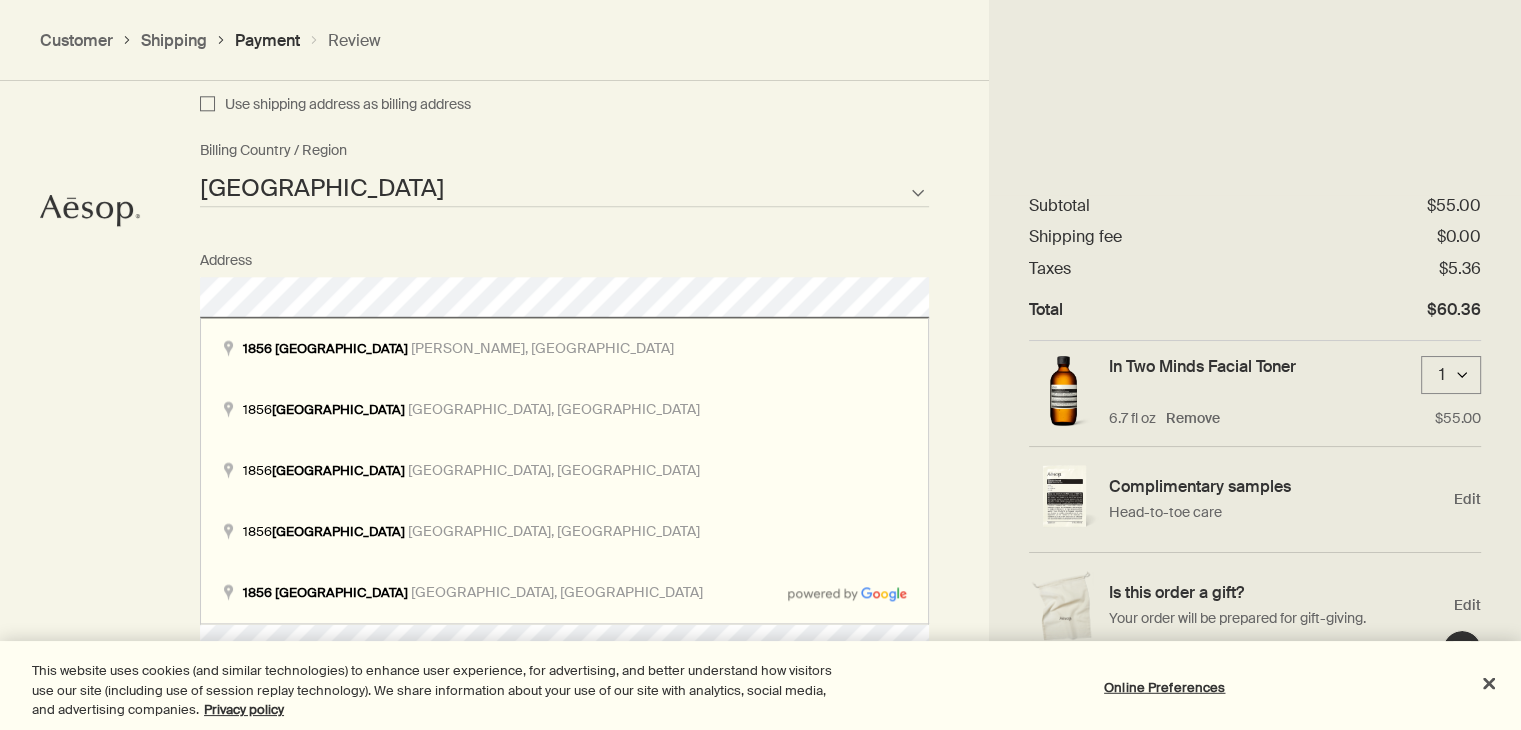 click on "How would you like to pay? Pay with Credit Card Pay with Gift Card Cardholder Card number <p>Your browser does not support iframes.</p> MM/YY <p>Your browser does not support iframes.</p> CVV <p>Your browser does not support iframes.</p> Use shipping address as billing address Afghanistan Albania Algeria American Samoa Andorra Angola Anguilla Antarctica Antigua and Barbuda Argentina Armenia Aruba Australia Austria Azerbaijan Bahamas Bahrain Bangladesh Barbados Belarus Belgium Belize Benin Bermuda Bhutan Bolivia Bosnia and Herzegovina Botswana Brazil British Indian Ocean Territory British Virgin Islands Brunei Bulgaria Burkina Faso Burundi Cambodia Cameroon Canada Cape Verde Cayman Islands Central African Republic Chad Chile Chinese Mainland Christmas Island Cocos Islands Colombia Comoros Cook Islands Costa Rica Croatia Cuba Curacao Cyprus Czech Republic Democratic Republic of the Congo Denmark Djibouti Dominica Dominican Republic East Timor Ecuador Egypt El Salvador Equatorial Guinea Eritrea Estonia Ethiopia" at bounding box center [760, 151] 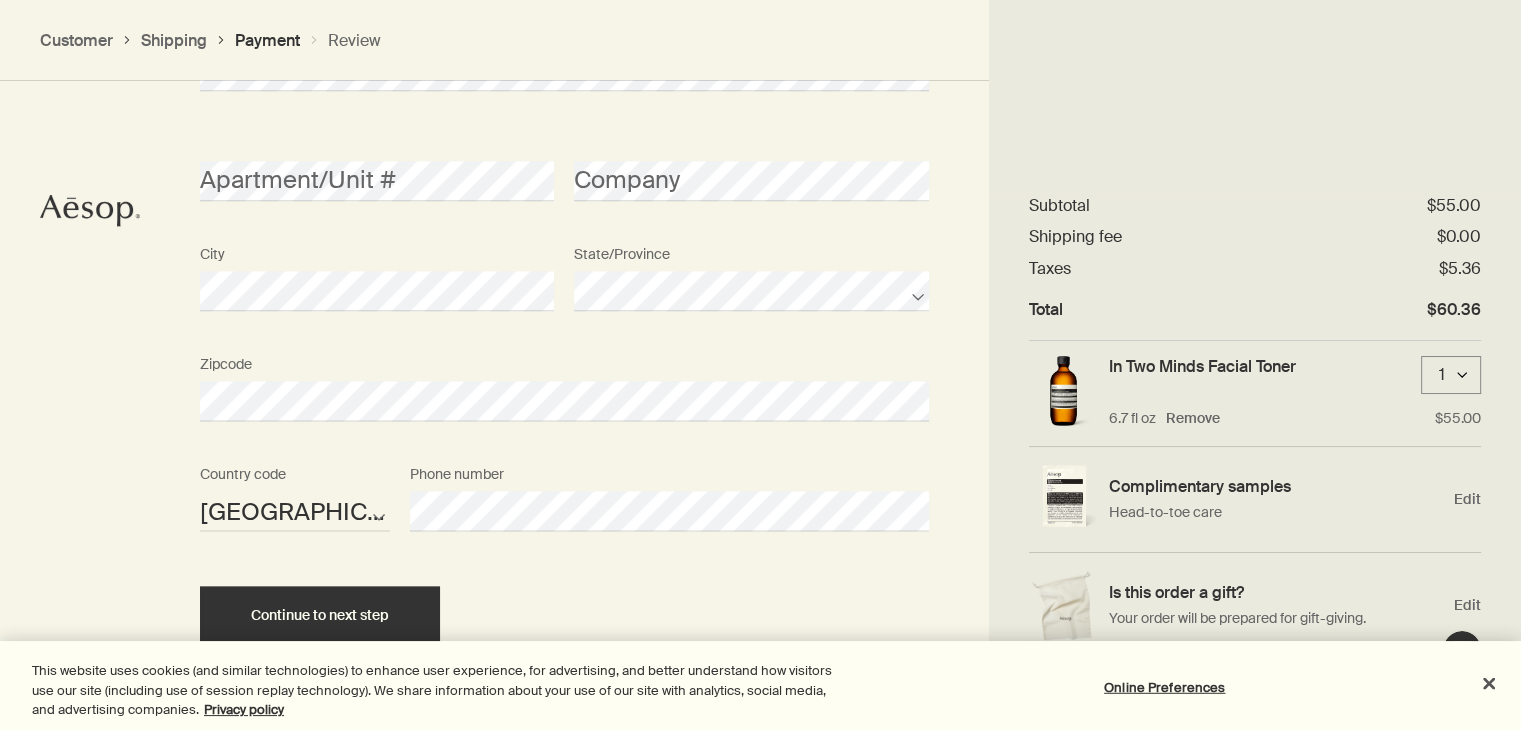 scroll, scrollTop: 2503, scrollLeft: 0, axis: vertical 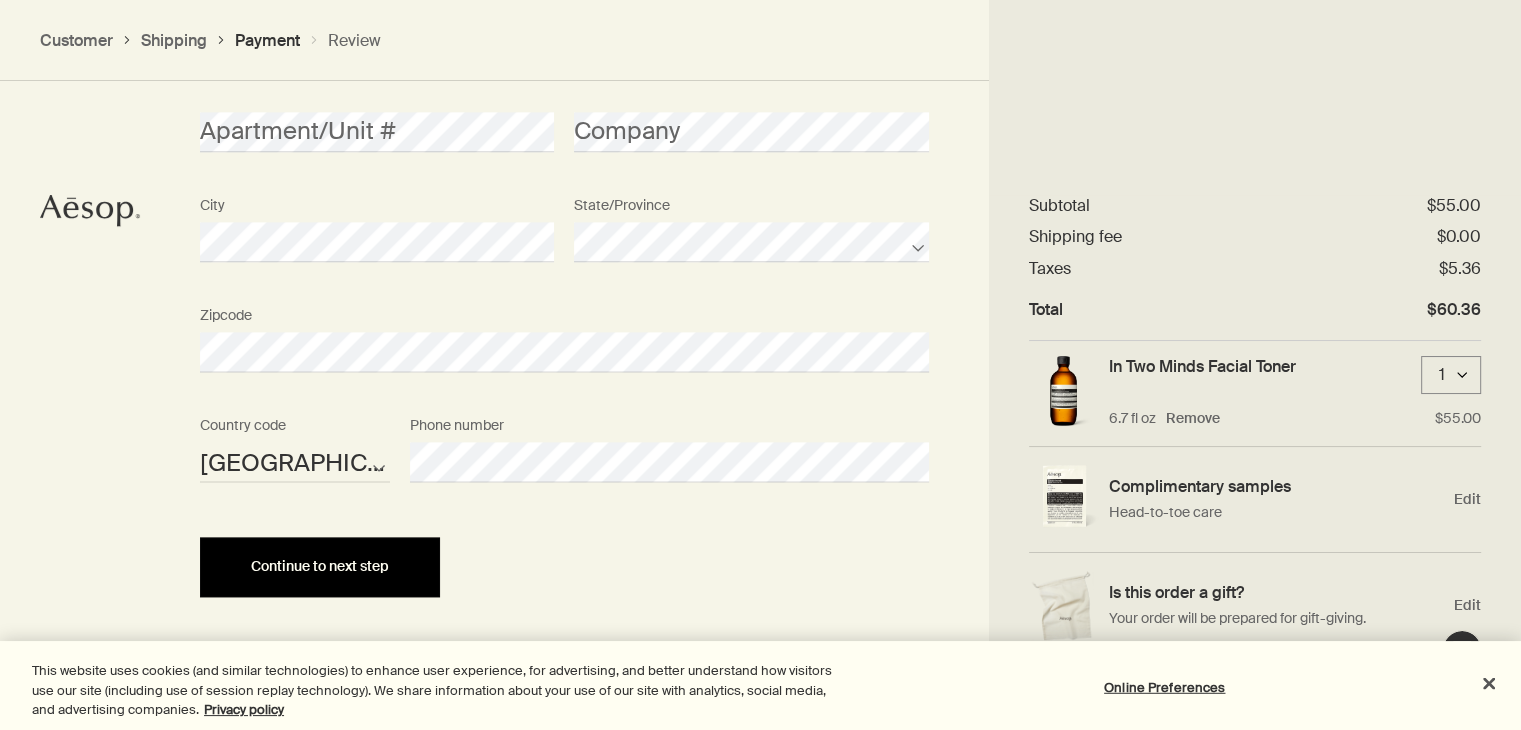 click on "Continue to next step" at bounding box center [320, 566] 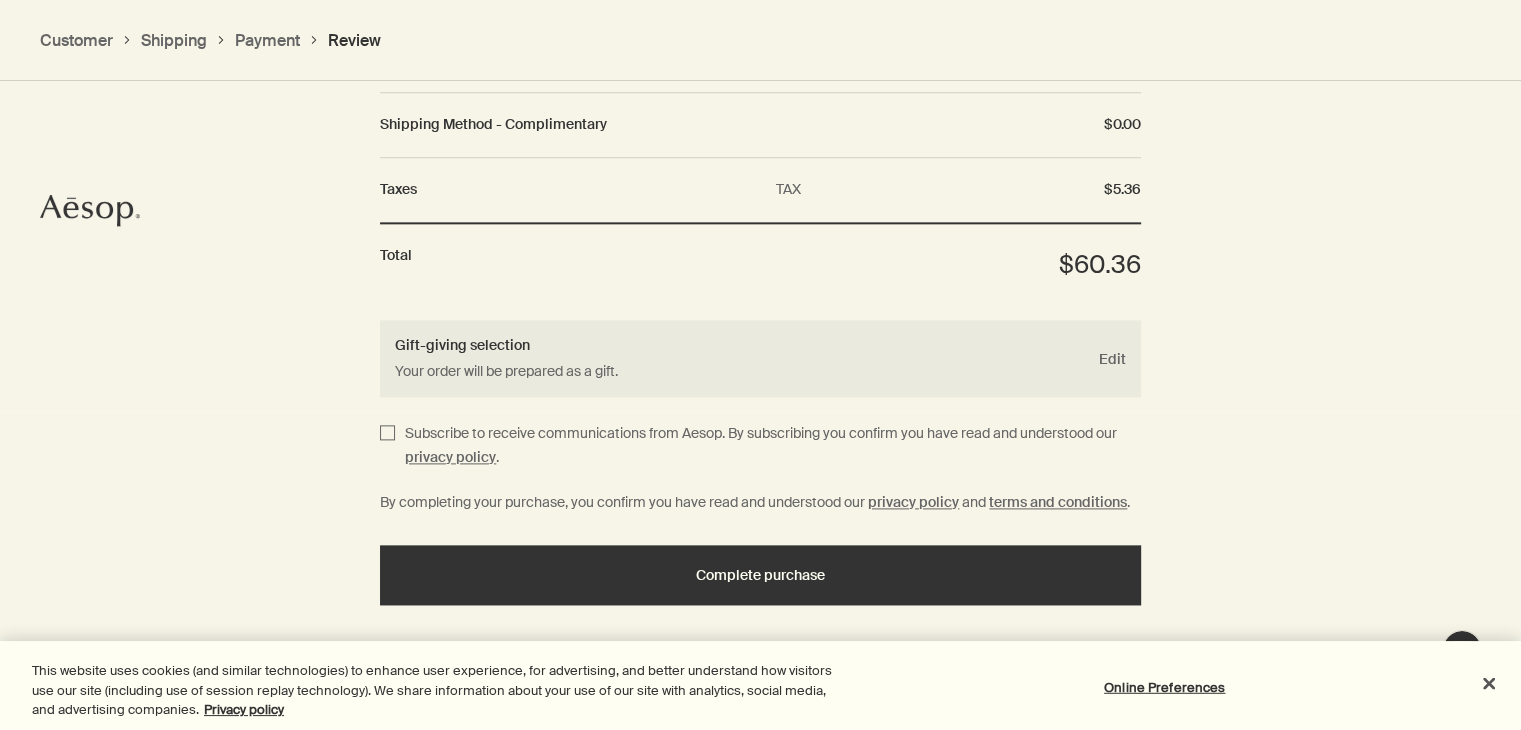 scroll, scrollTop: 2494, scrollLeft: 0, axis: vertical 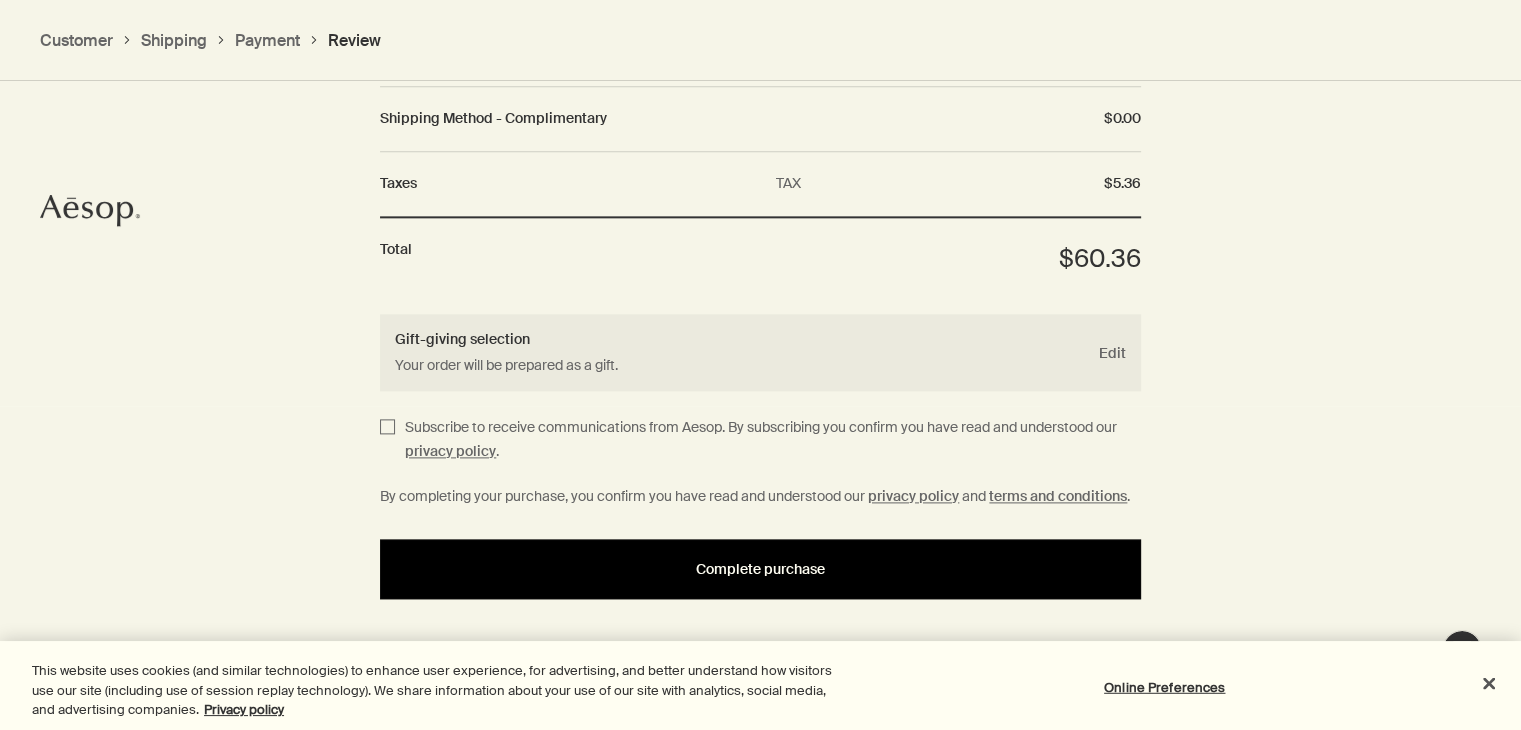 click on "Complete purchase" at bounding box center (760, 569) 